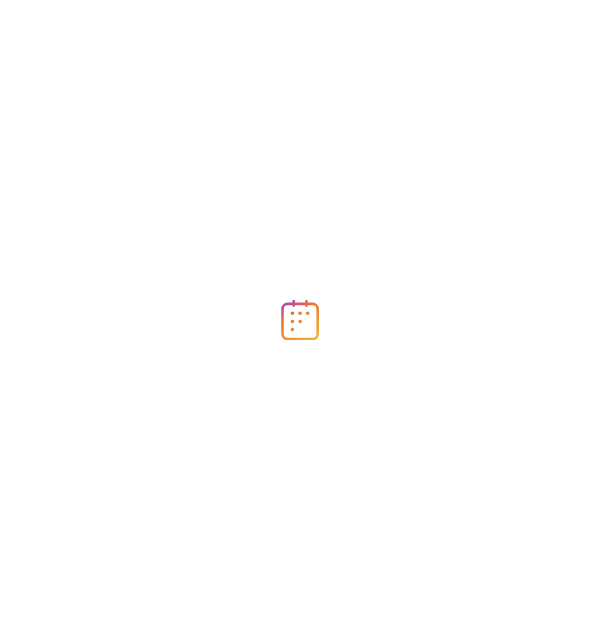 scroll, scrollTop: 0, scrollLeft: 0, axis: both 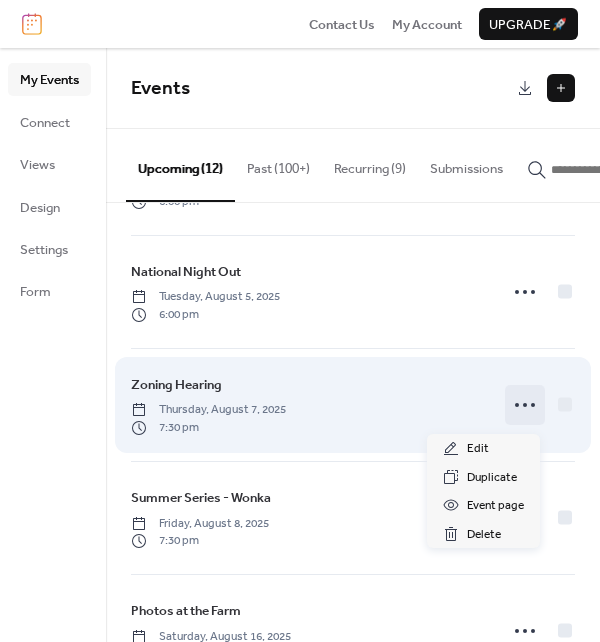 click 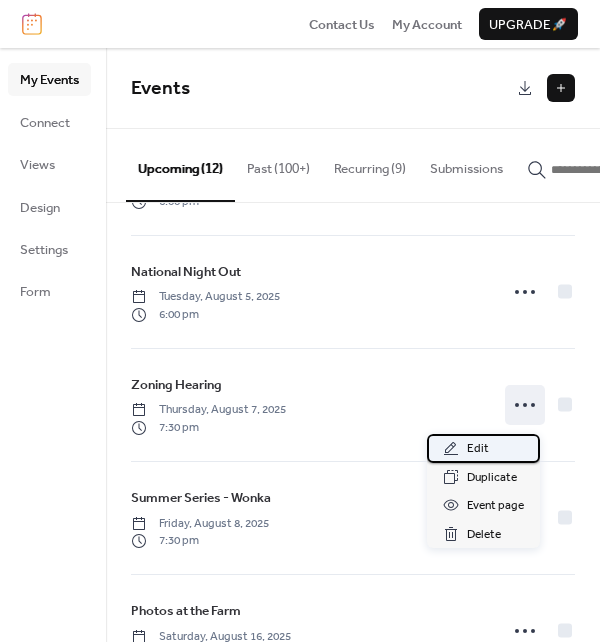 click on "Edit" at bounding box center [478, 449] 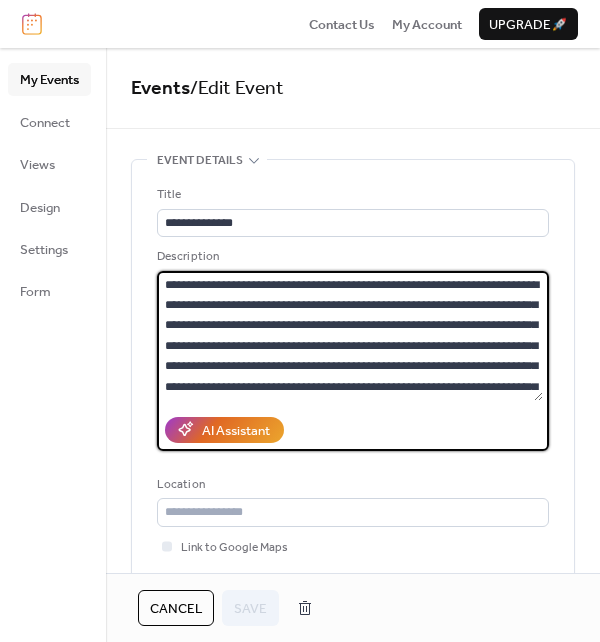 click at bounding box center [350, 336] 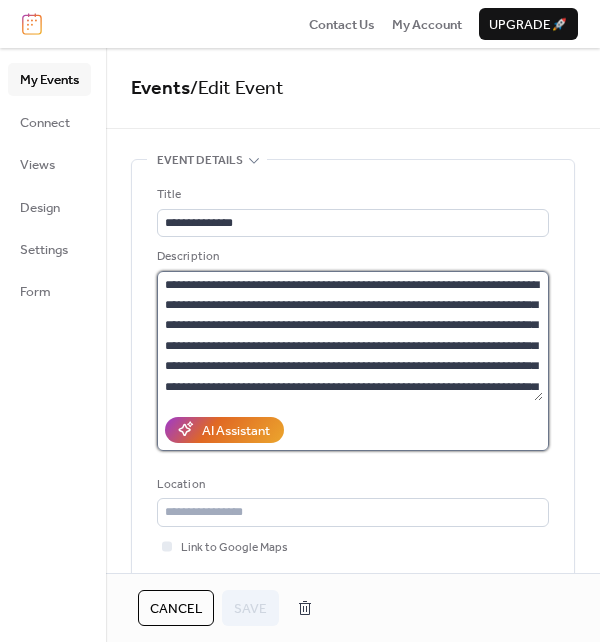 click at bounding box center (350, 336) 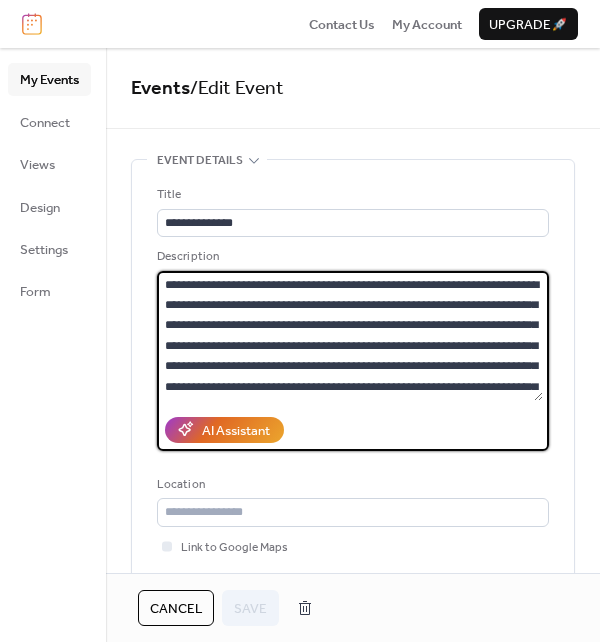 drag, startPoint x: 312, startPoint y: 301, endPoint x: 385, endPoint y: 301, distance: 73 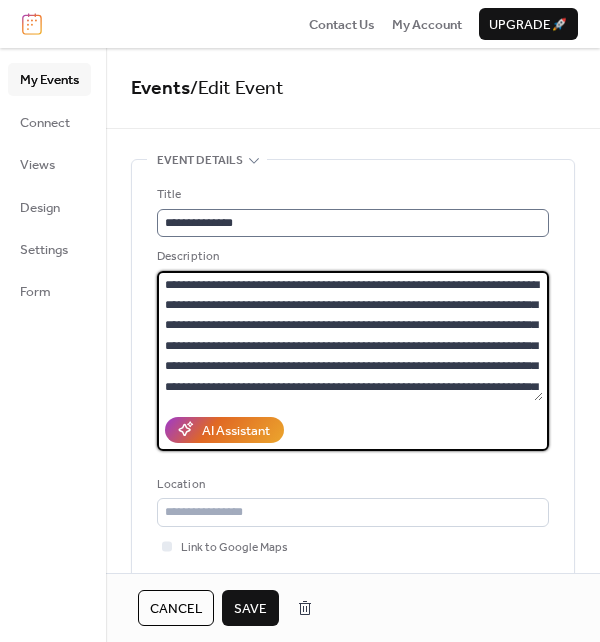 type on "**********" 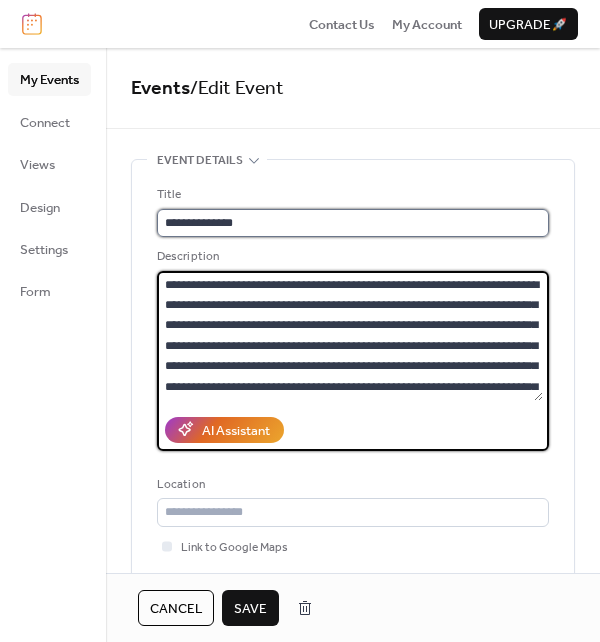 click on "**********" at bounding box center [353, 223] 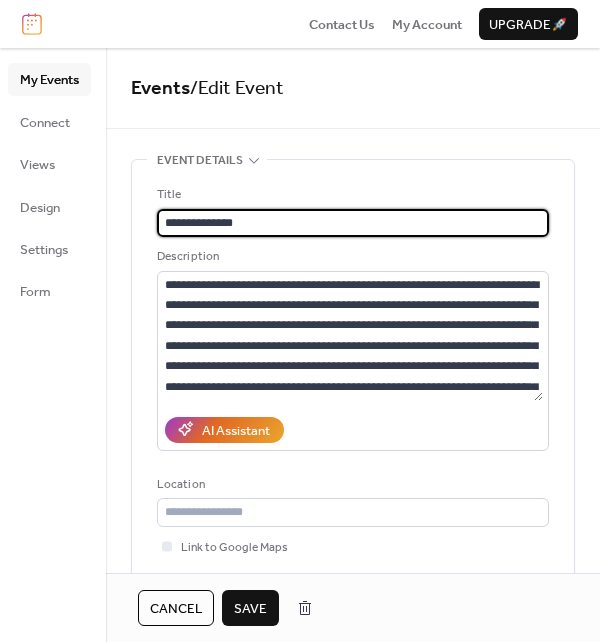 click on "**********" at bounding box center [353, 223] 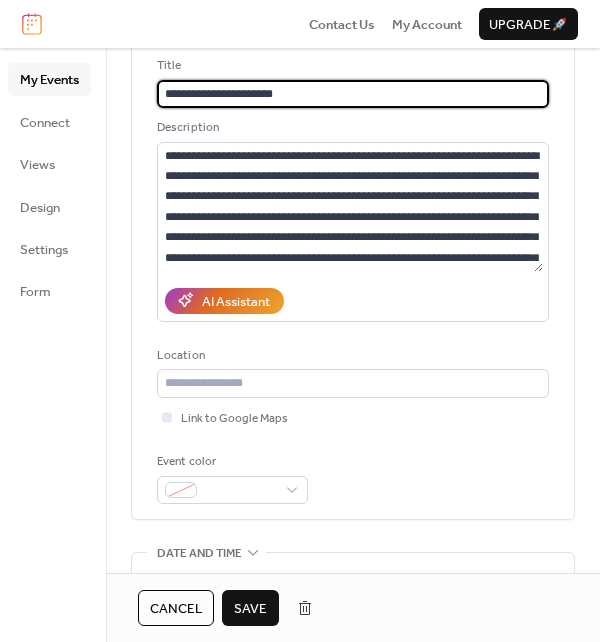 scroll, scrollTop: 400, scrollLeft: 0, axis: vertical 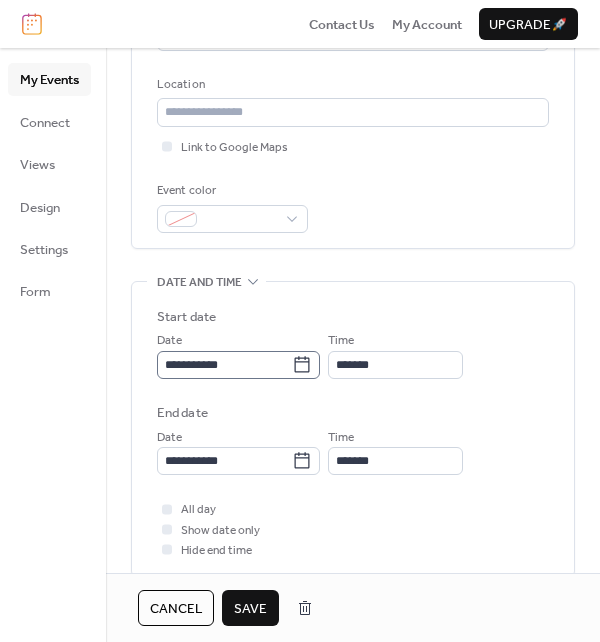 type on "**********" 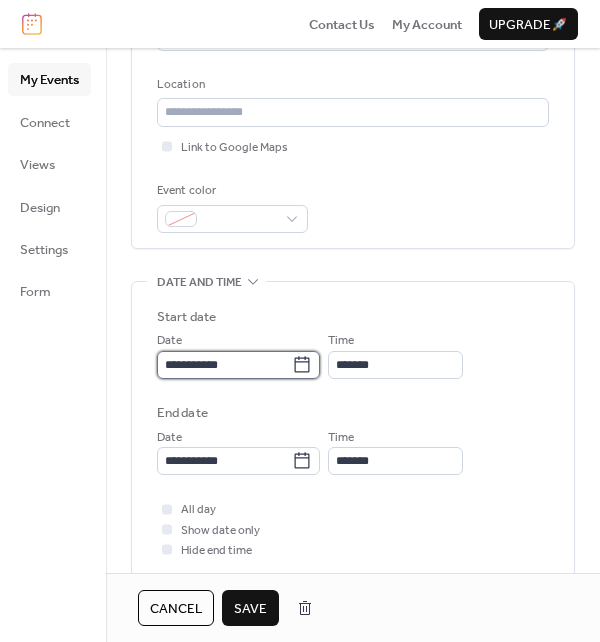 click on "**********" at bounding box center [224, 365] 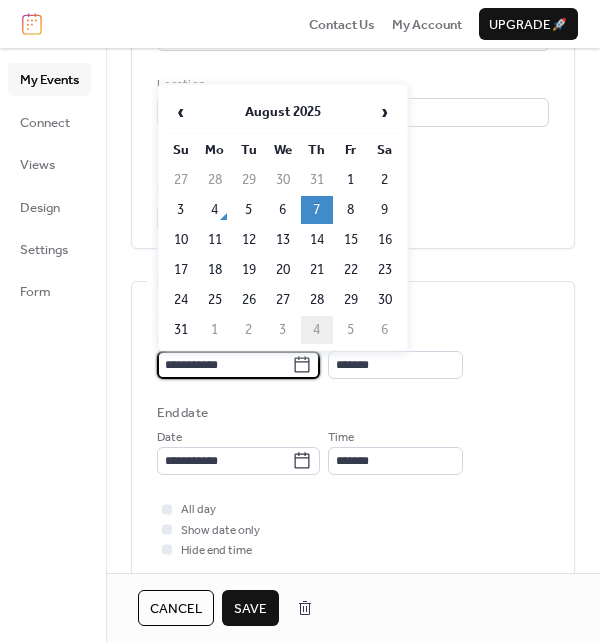 click on "4" at bounding box center [317, 330] 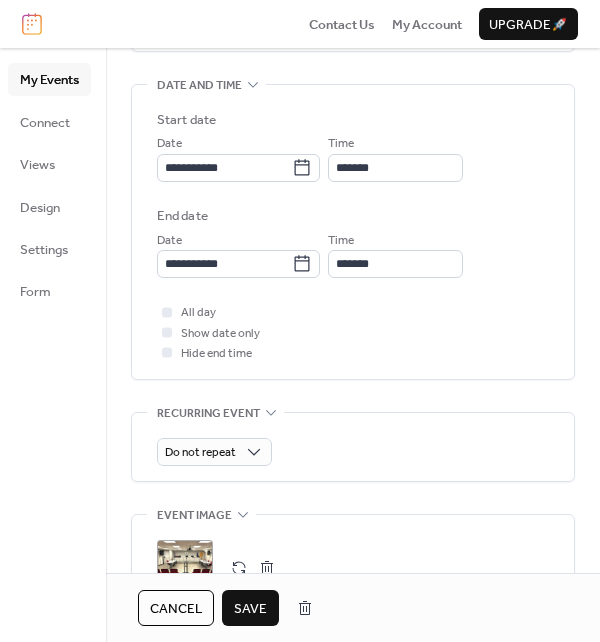 scroll, scrollTop: 600, scrollLeft: 0, axis: vertical 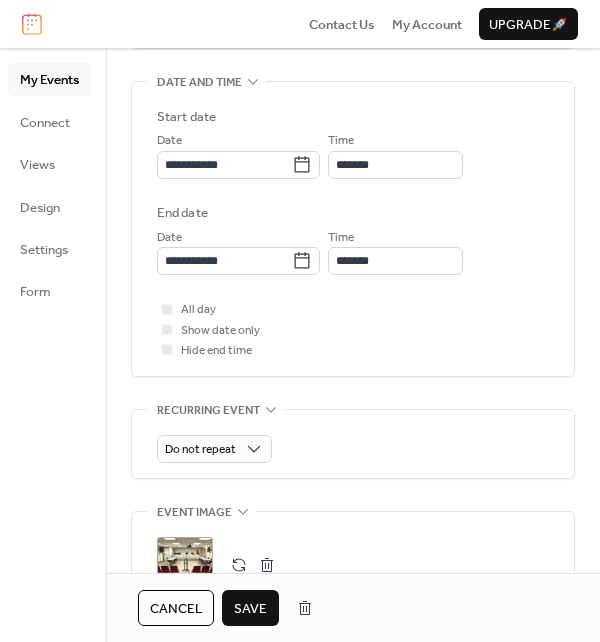 click on "Save" at bounding box center [250, 609] 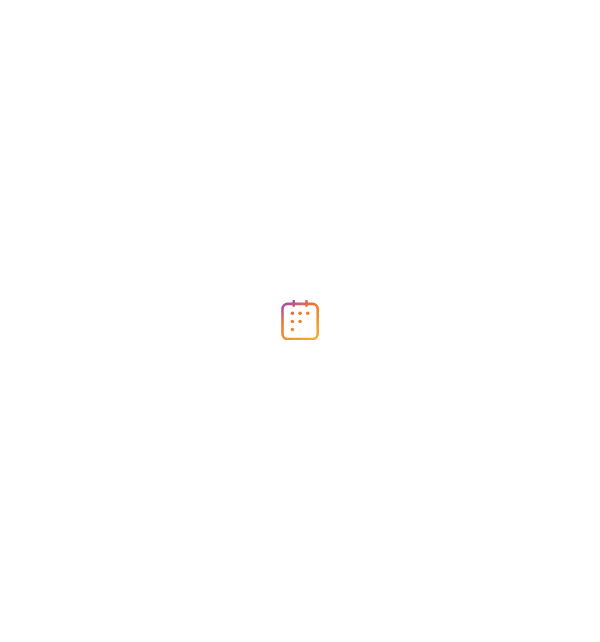 scroll, scrollTop: 0, scrollLeft: 0, axis: both 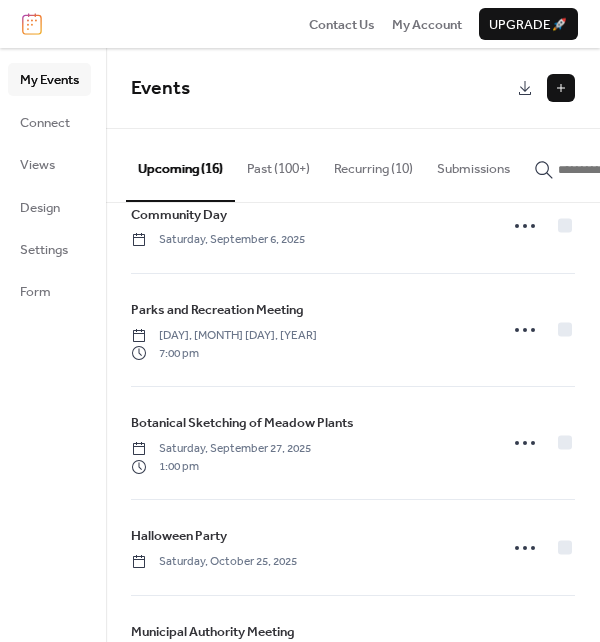 click at bounding box center (561, 88) 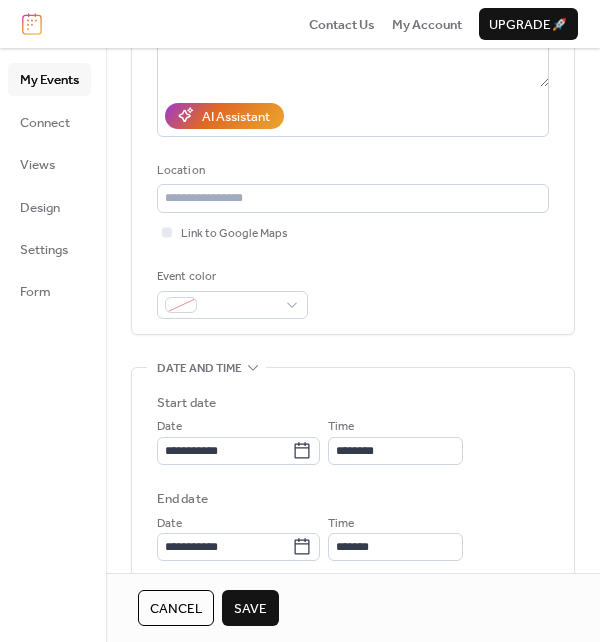 scroll, scrollTop: 400, scrollLeft: 0, axis: vertical 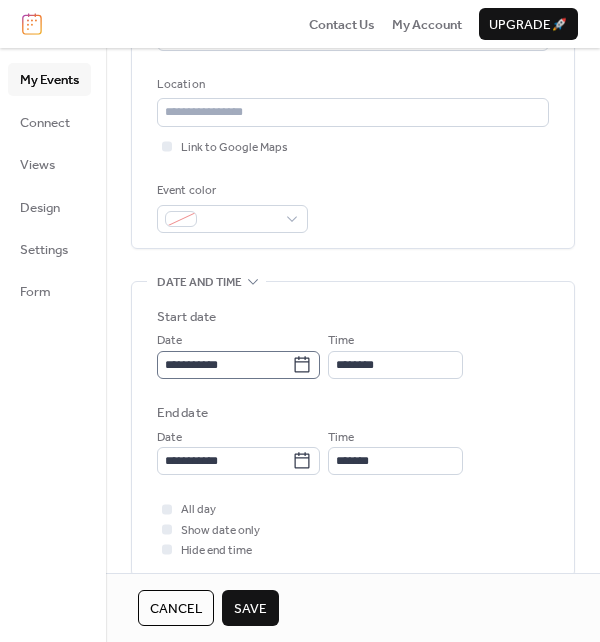 type on "**********" 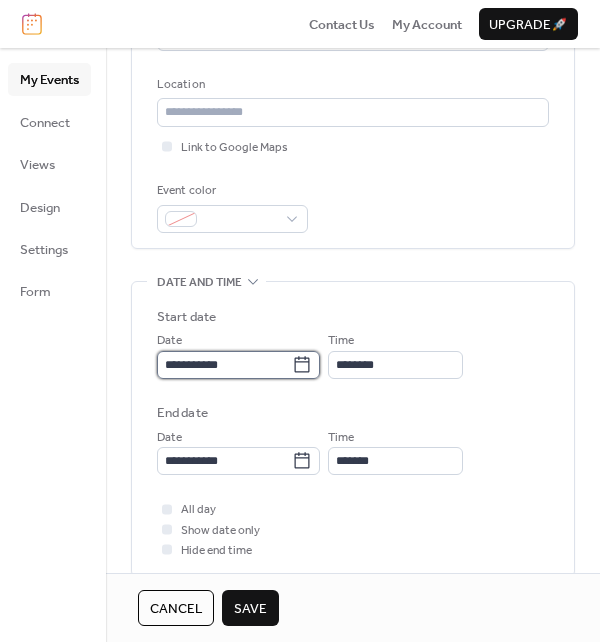 click on "**********" at bounding box center [224, 365] 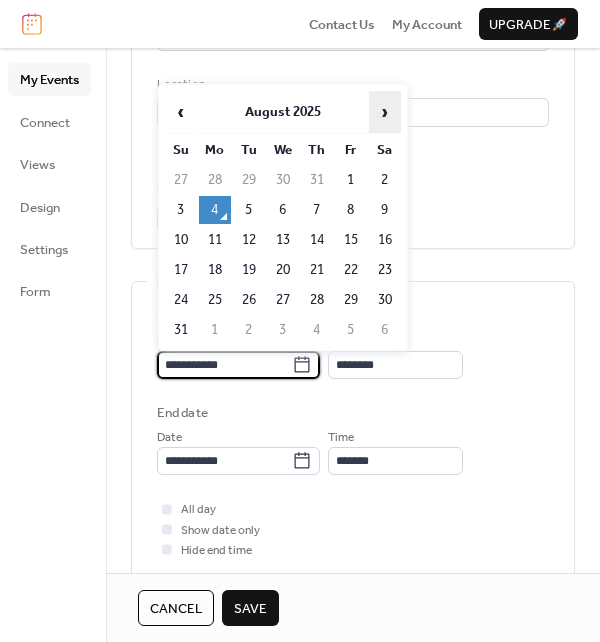 click on "›" at bounding box center (385, 112) 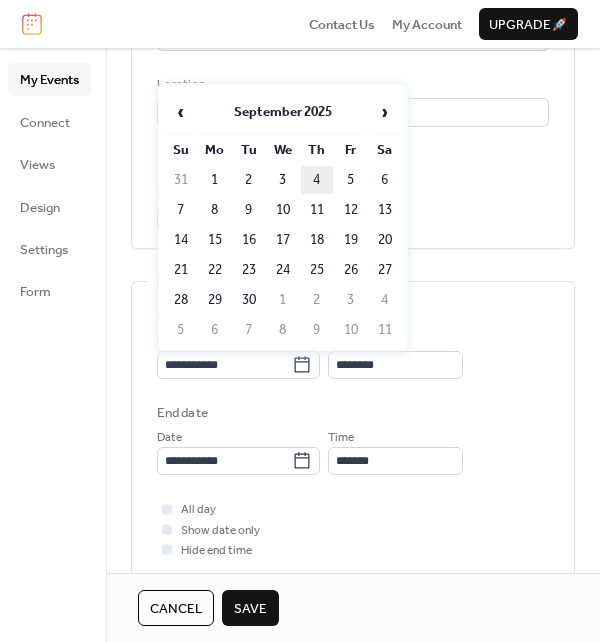 click on "4" at bounding box center [317, 180] 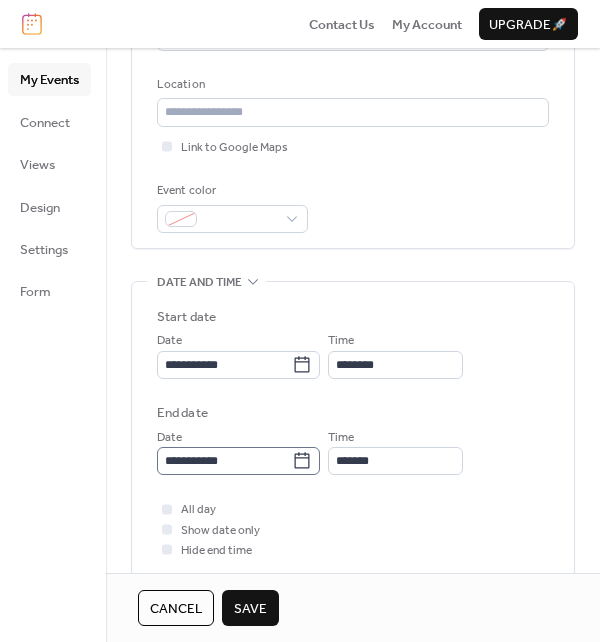 click 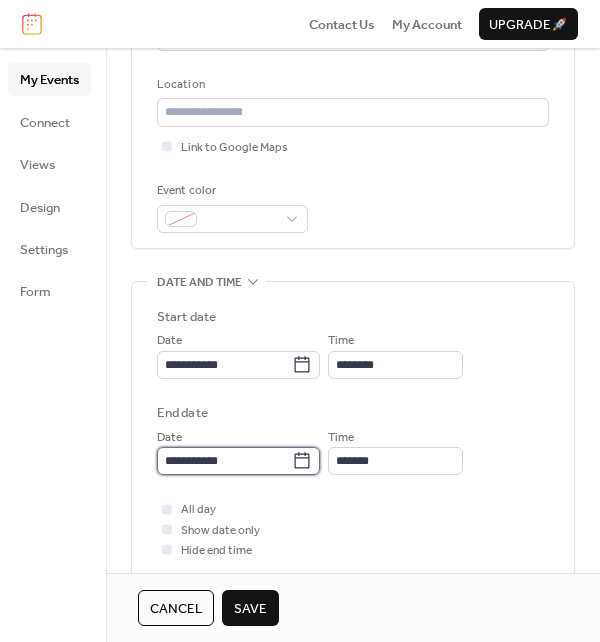 click on "**********" at bounding box center [224, 461] 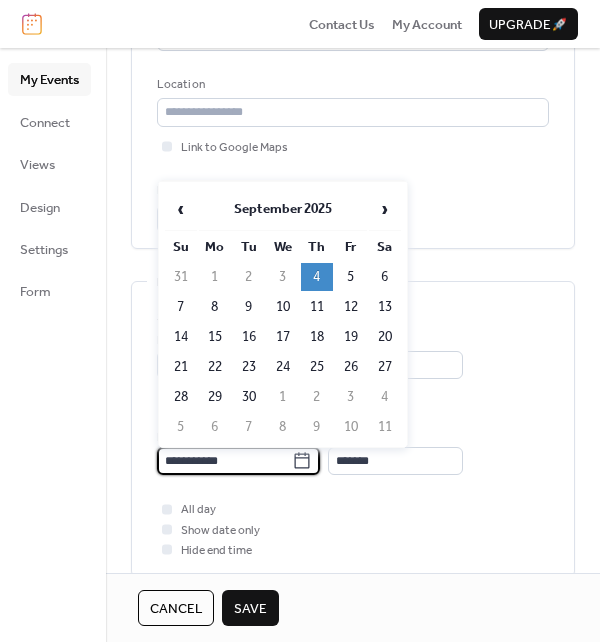 click on "All day Show date only Hide end time" at bounding box center (353, 529) 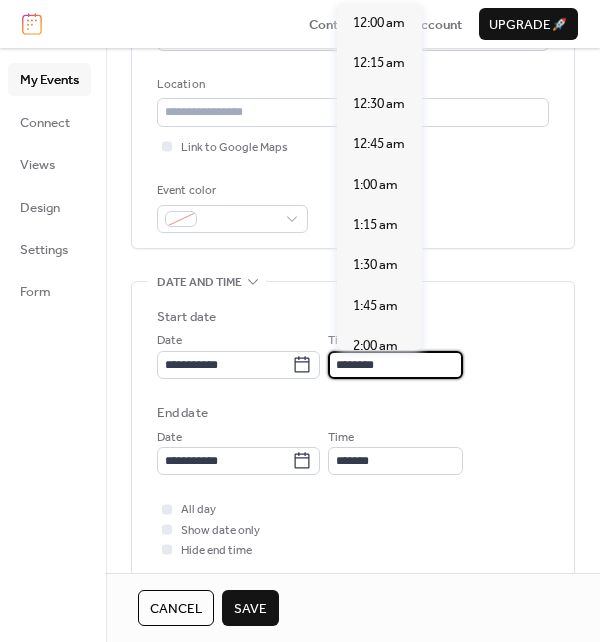 click on "********" at bounding box center [395, 365] 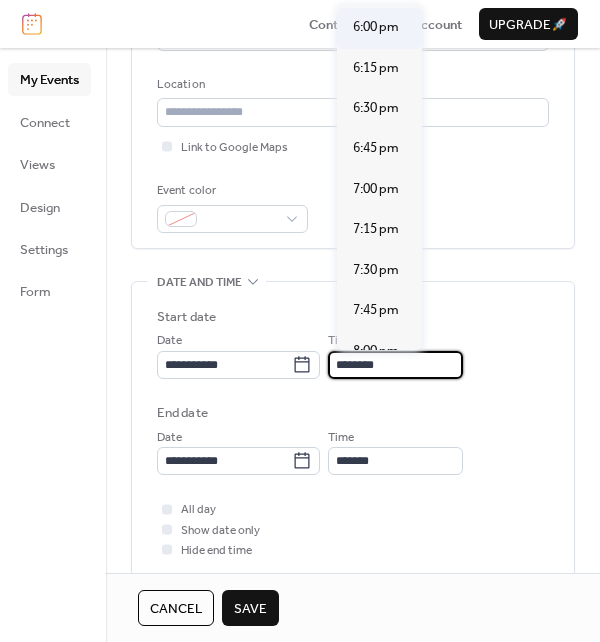 scroll, scrollTop: 2939, scrollLeft: 0, axis: vertical 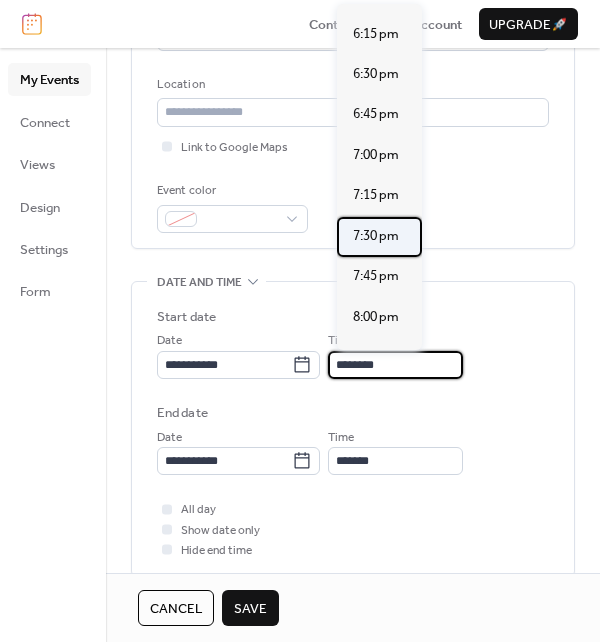 click on "7:30 pm" at bounding box center (376, 236) 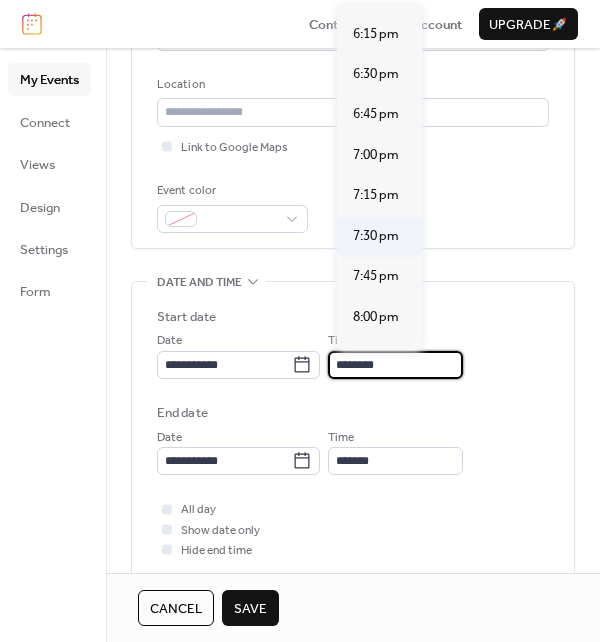 type on "*******" 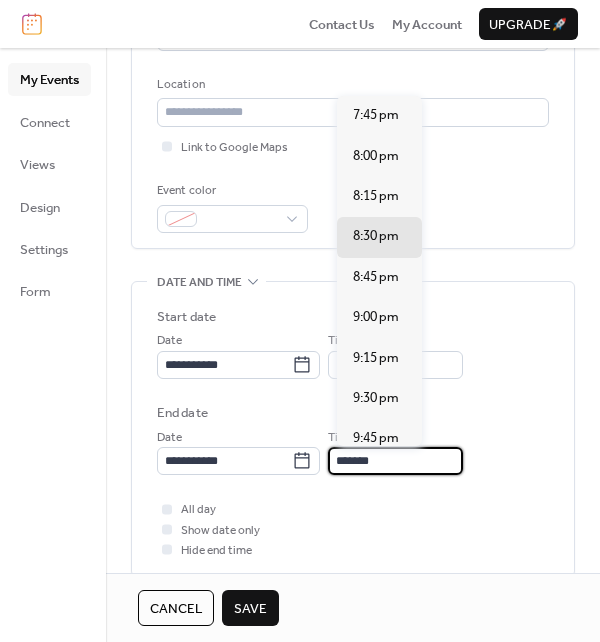 click on "*******" at bounding box center (395, 461) 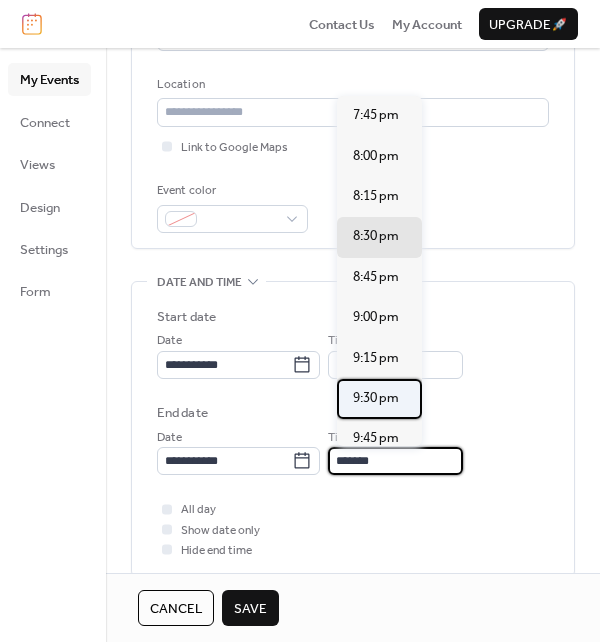 click on "9:30 pm" at bounding box center (376, 398) 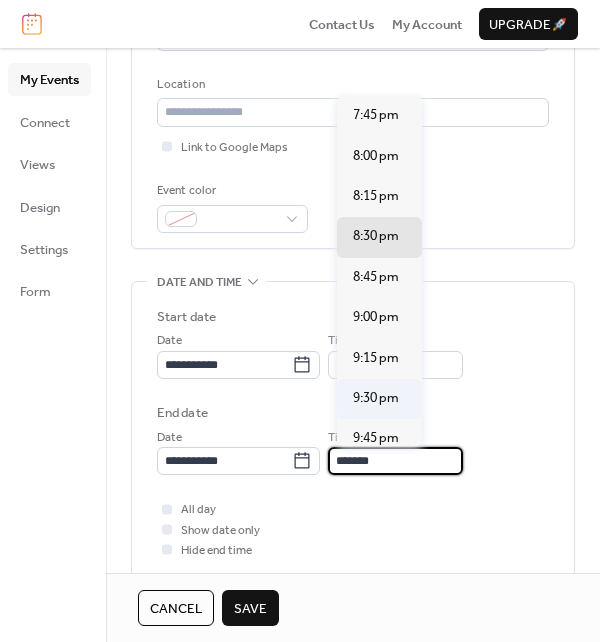 type on "*******" 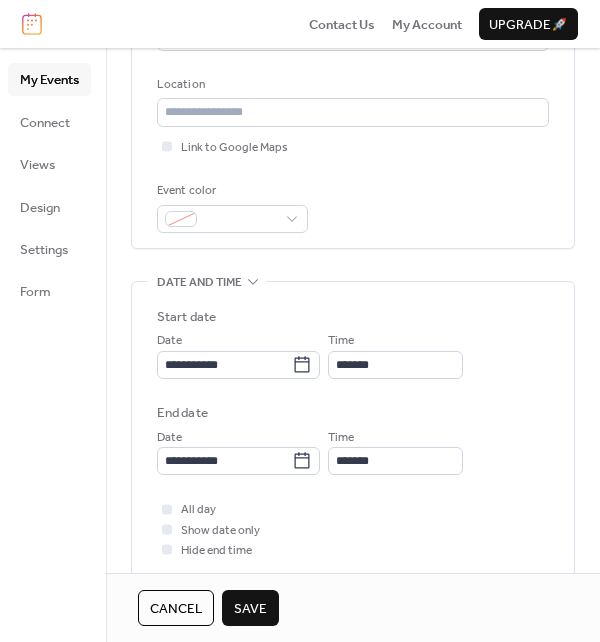 click on "Save" at bounding box center [250, 609] 